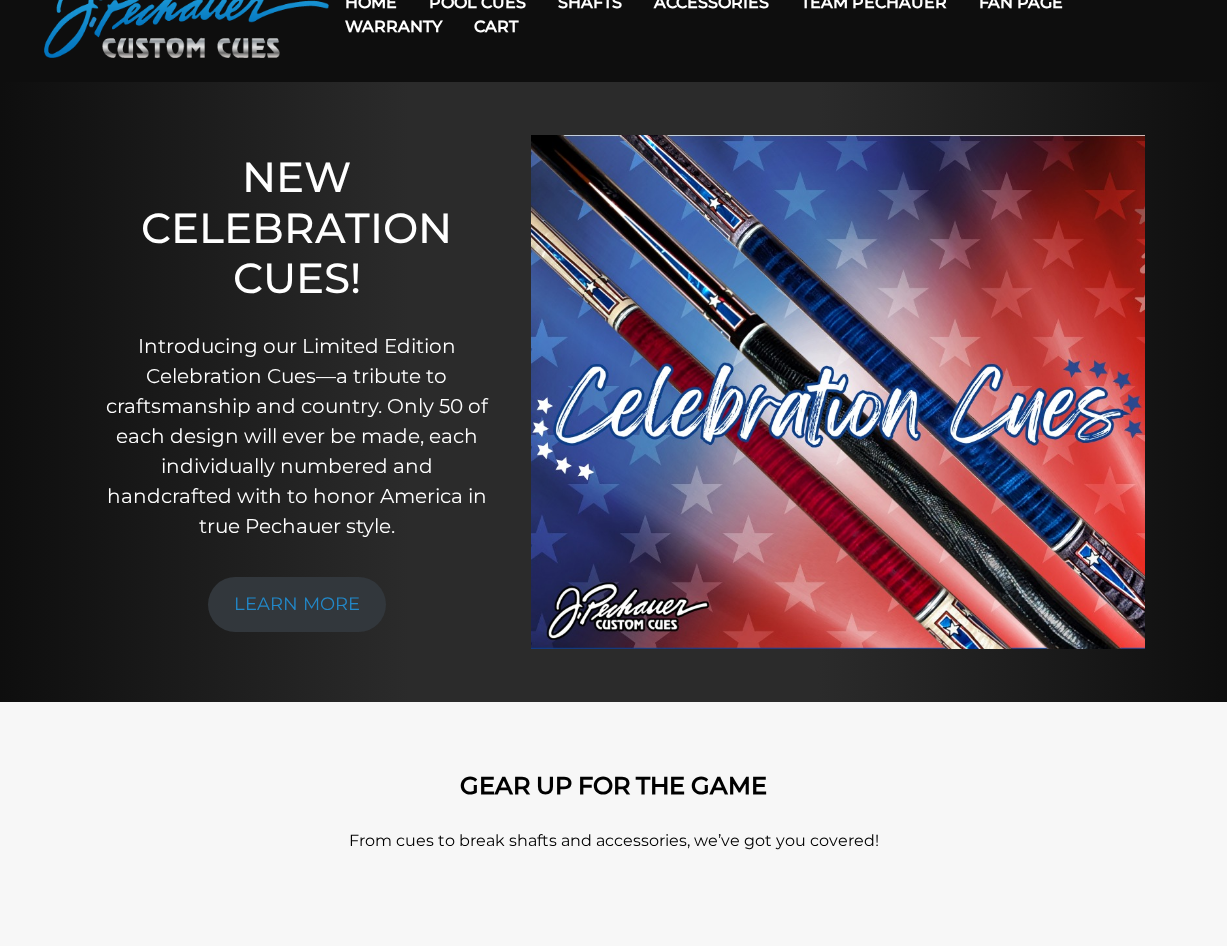 scroll, scrollTop: 0, scrollLeft: 0, axis: both 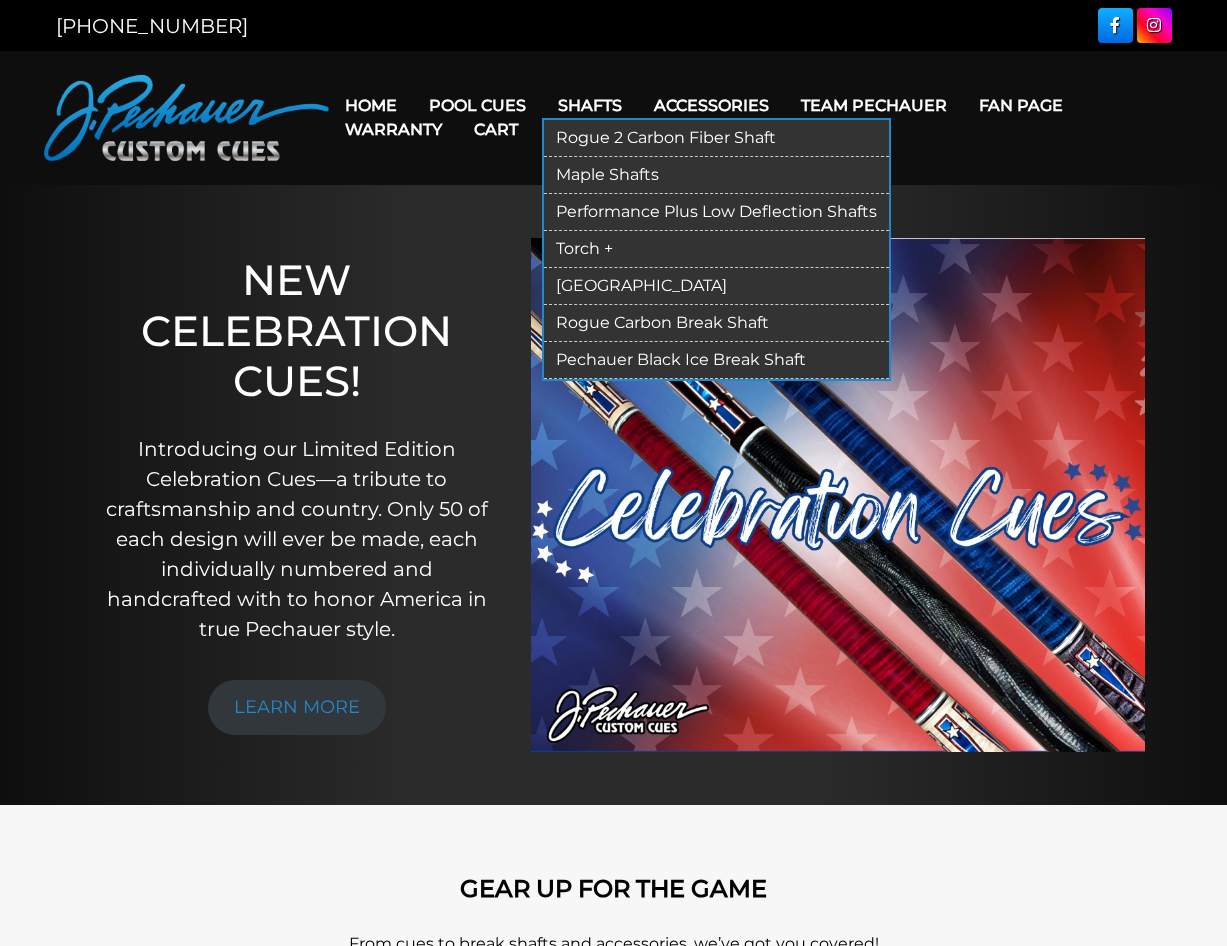 click on "Maple Shafts" at bounding box center [716, 175] 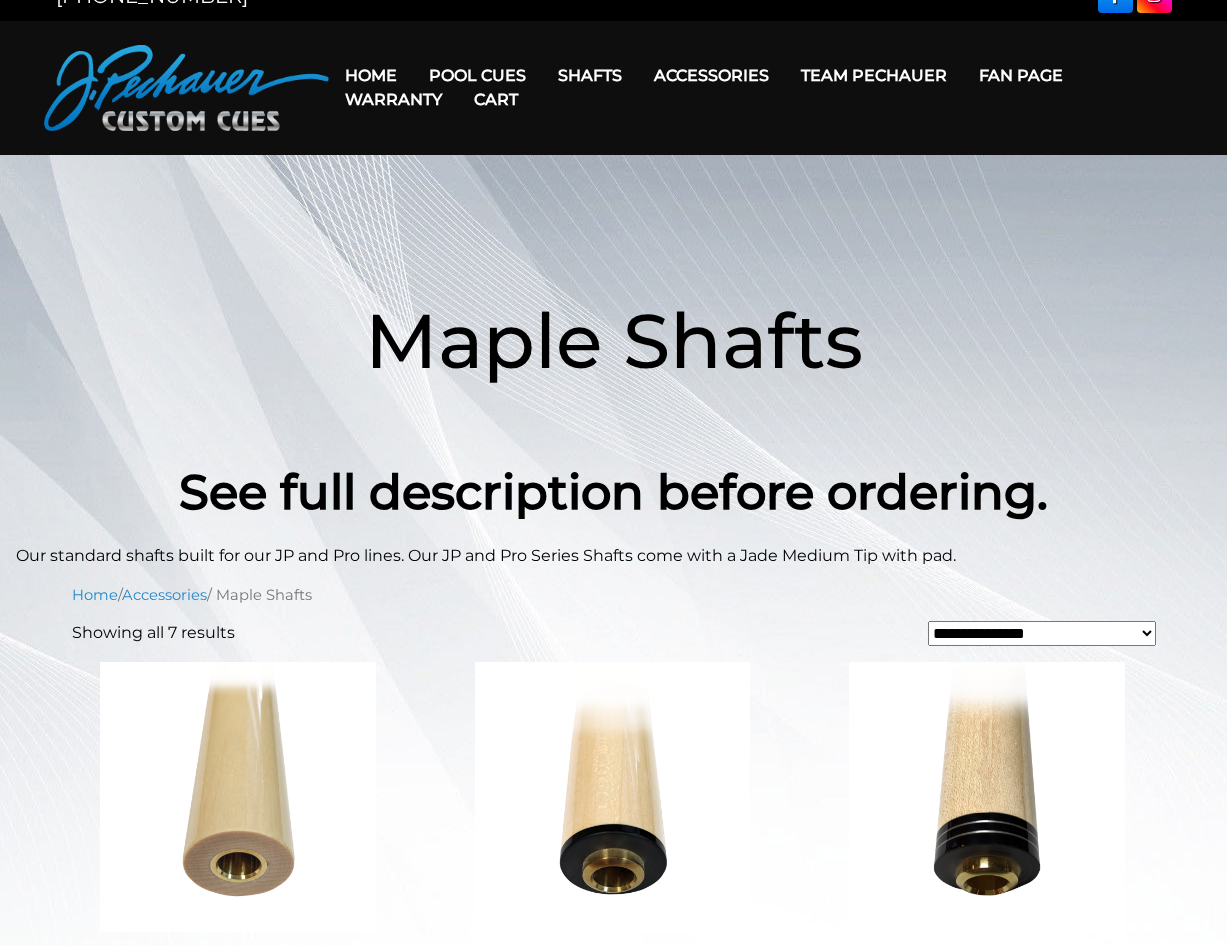 scroll, scrollTop: 0, scrollLeft: 0, axis: both 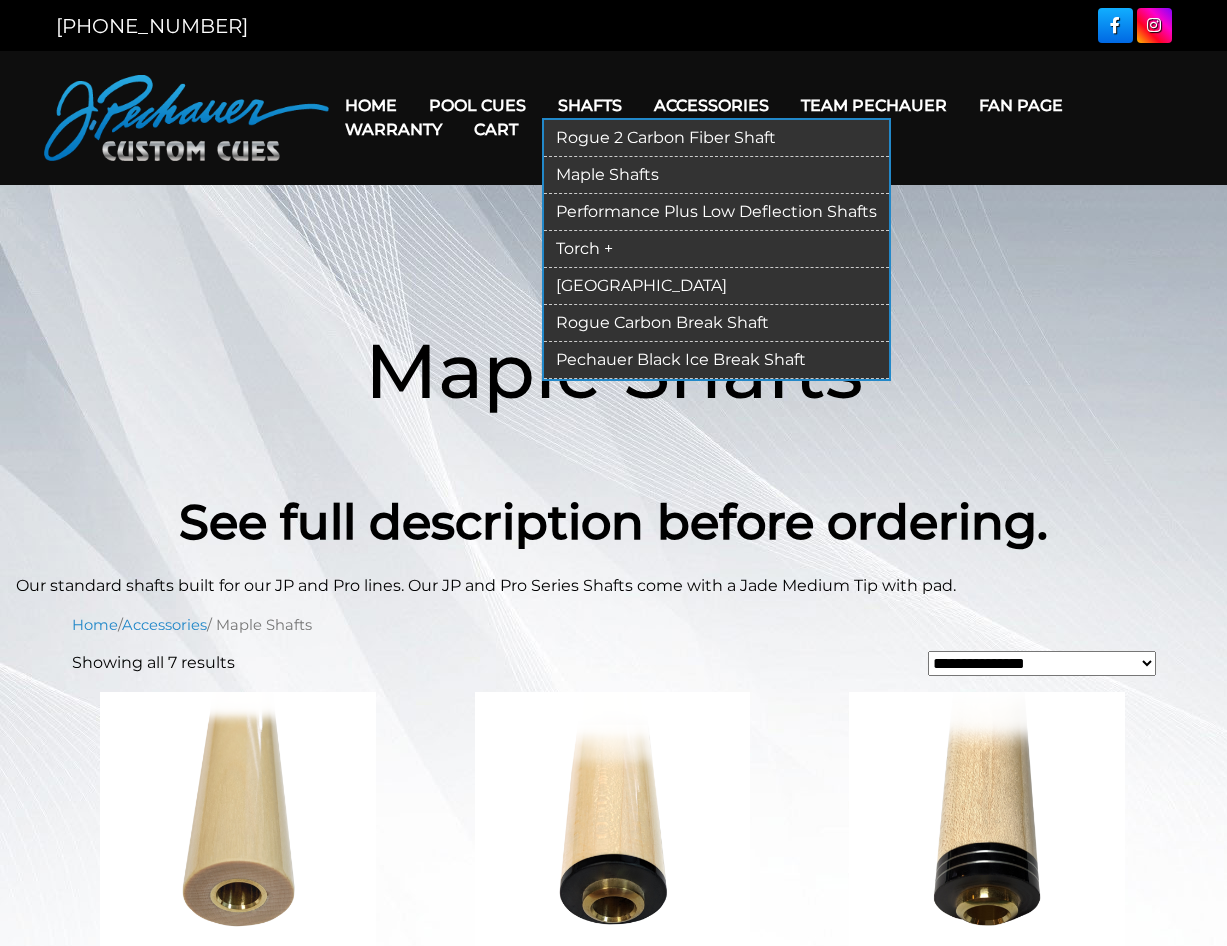 click on "Pechauer Black Ice Break Shaft" at bounding box center [716, 360] 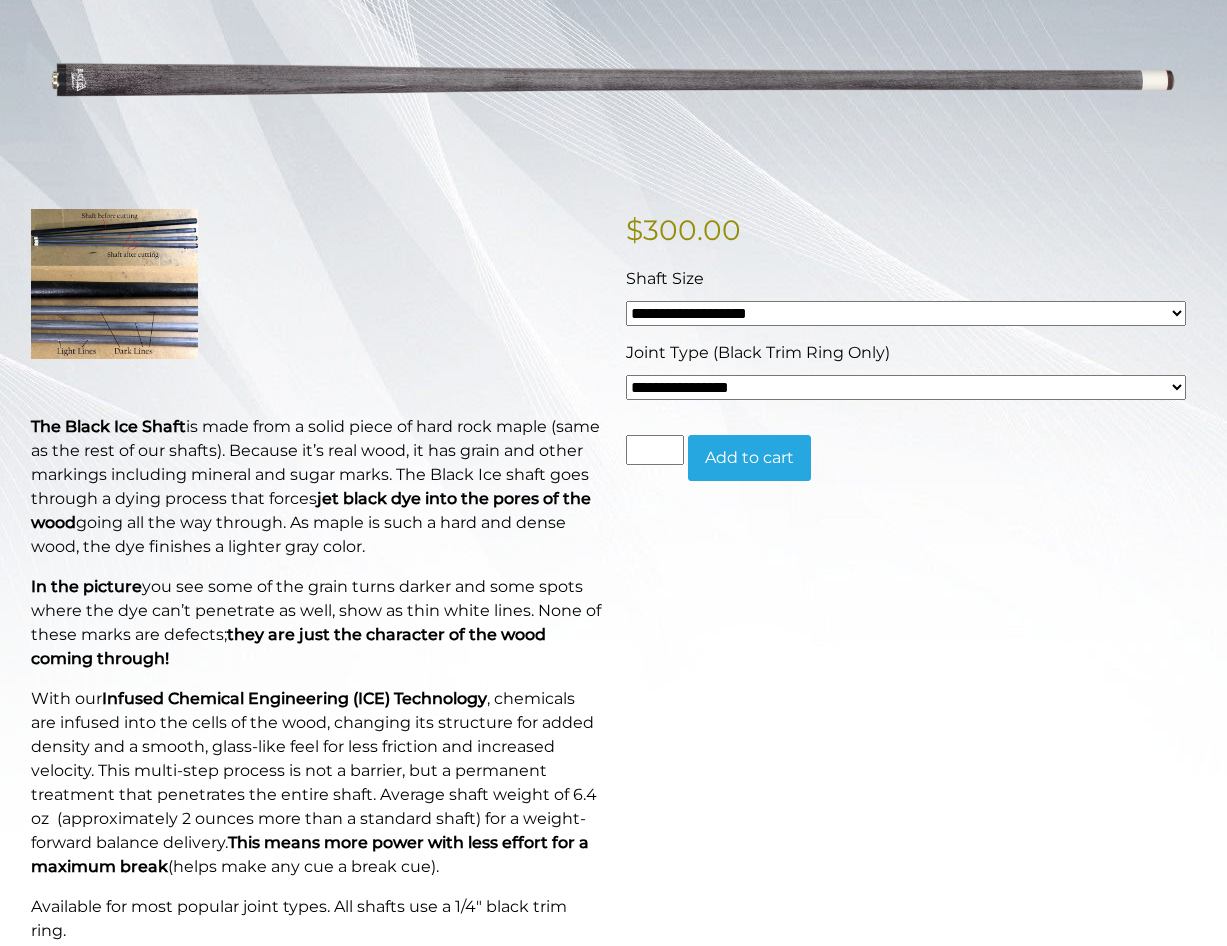 scroll, scrollTop: 307, scrollLeft: 0, axis: vertical 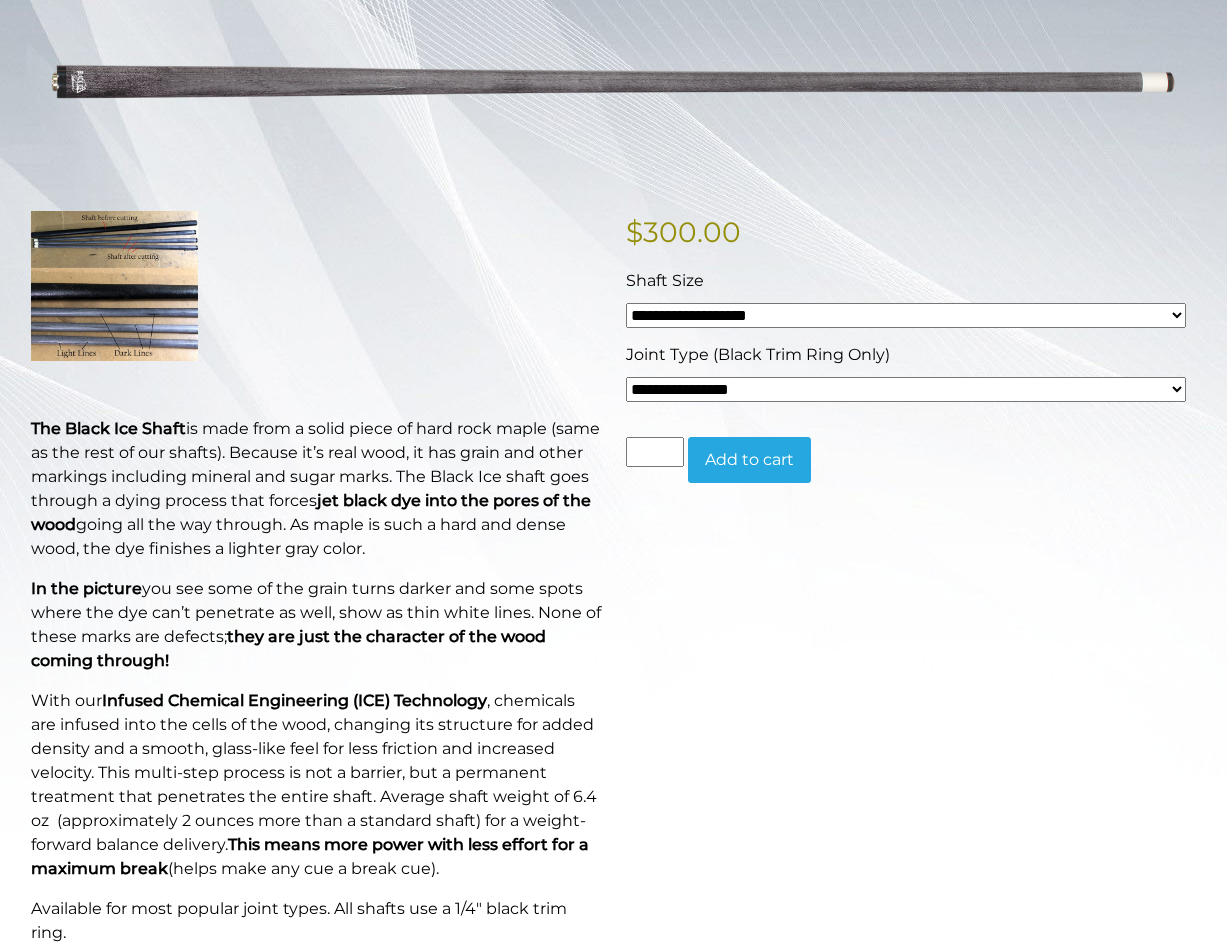 click on "**********" at bounding box center [906, 315] 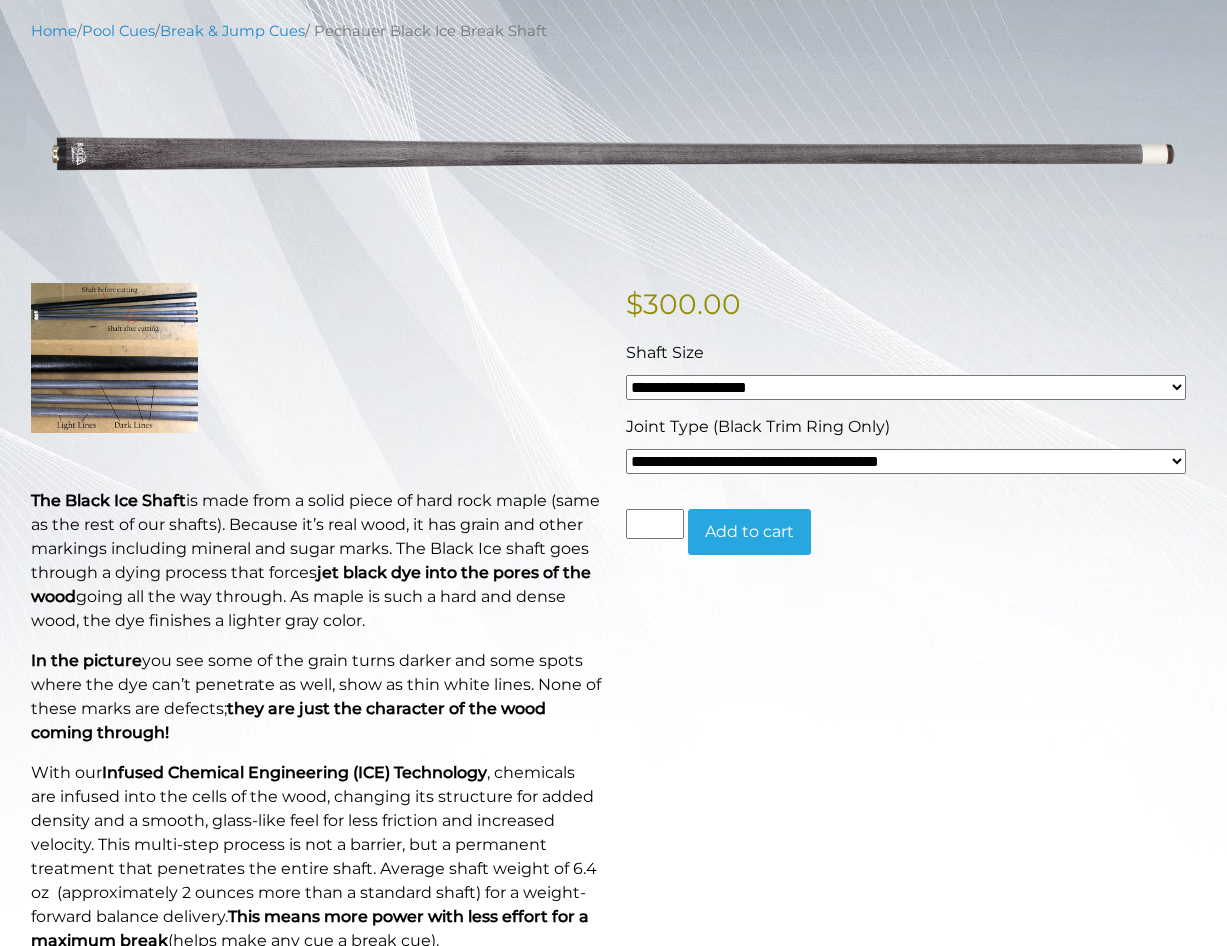 scroll, scrollTop: 0, scrollLeft: 0, axis: both 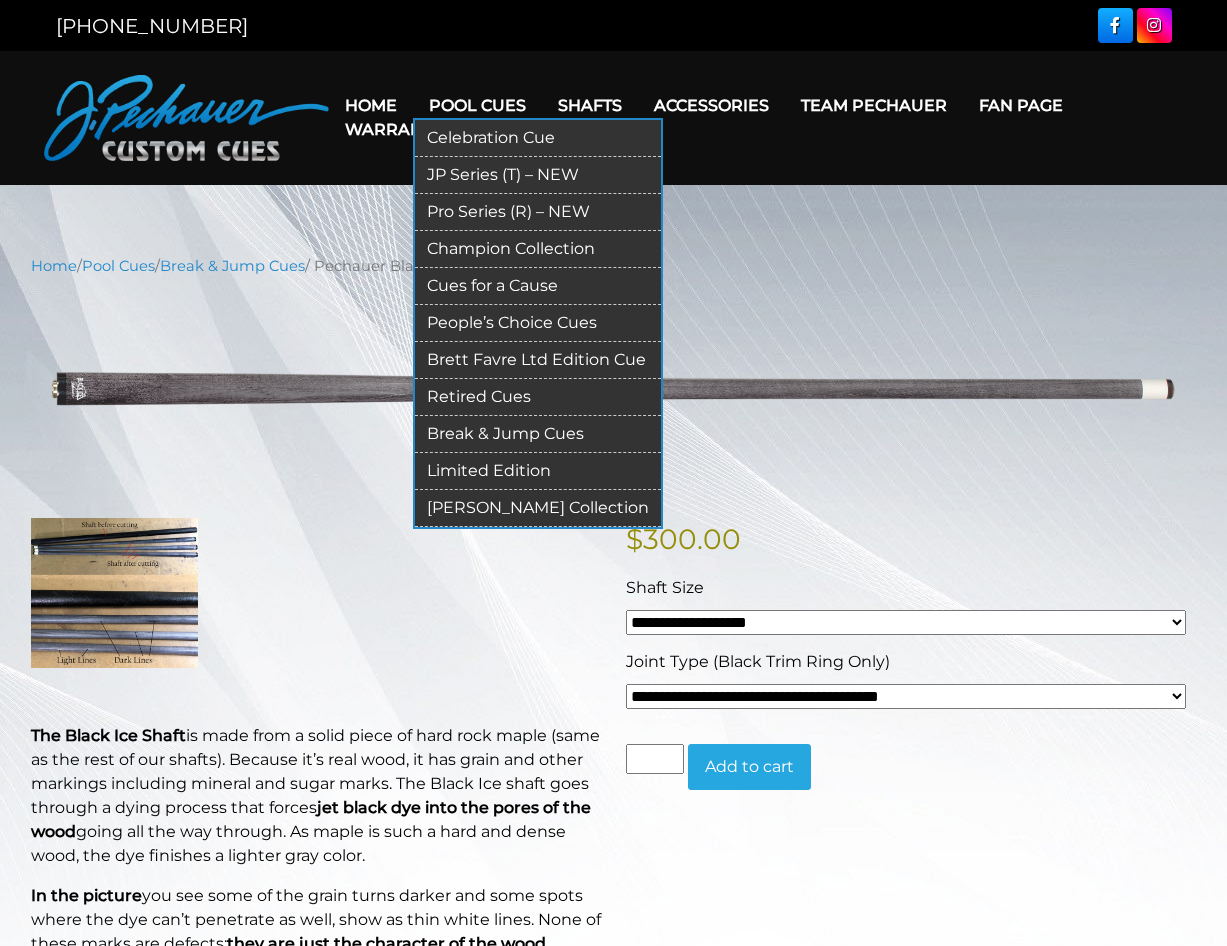 click on "Brett Favre Ltd Edition Cue" at bounding box center [538, 360] 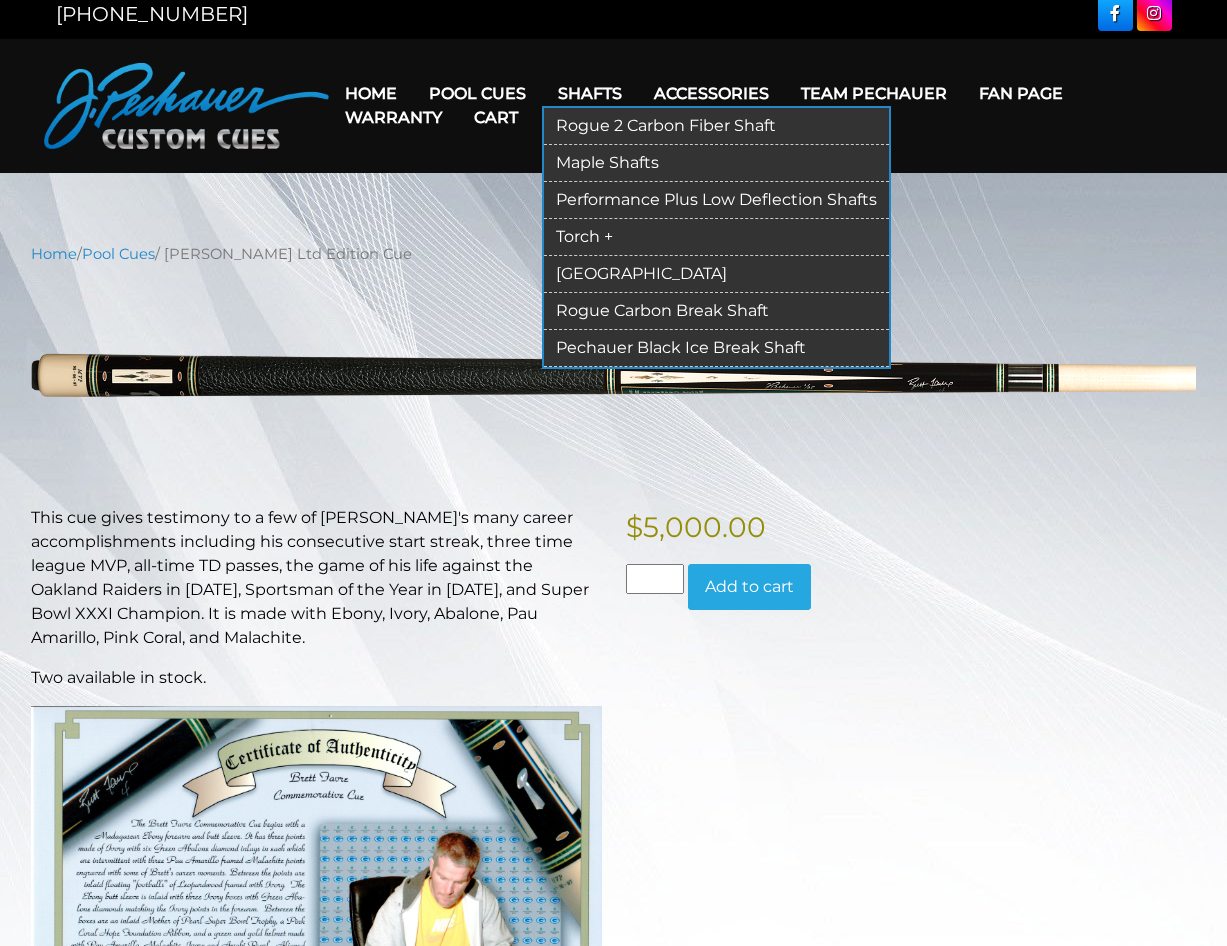 scroll, scrollTop: 0, scrollLeft: 0, axis: both 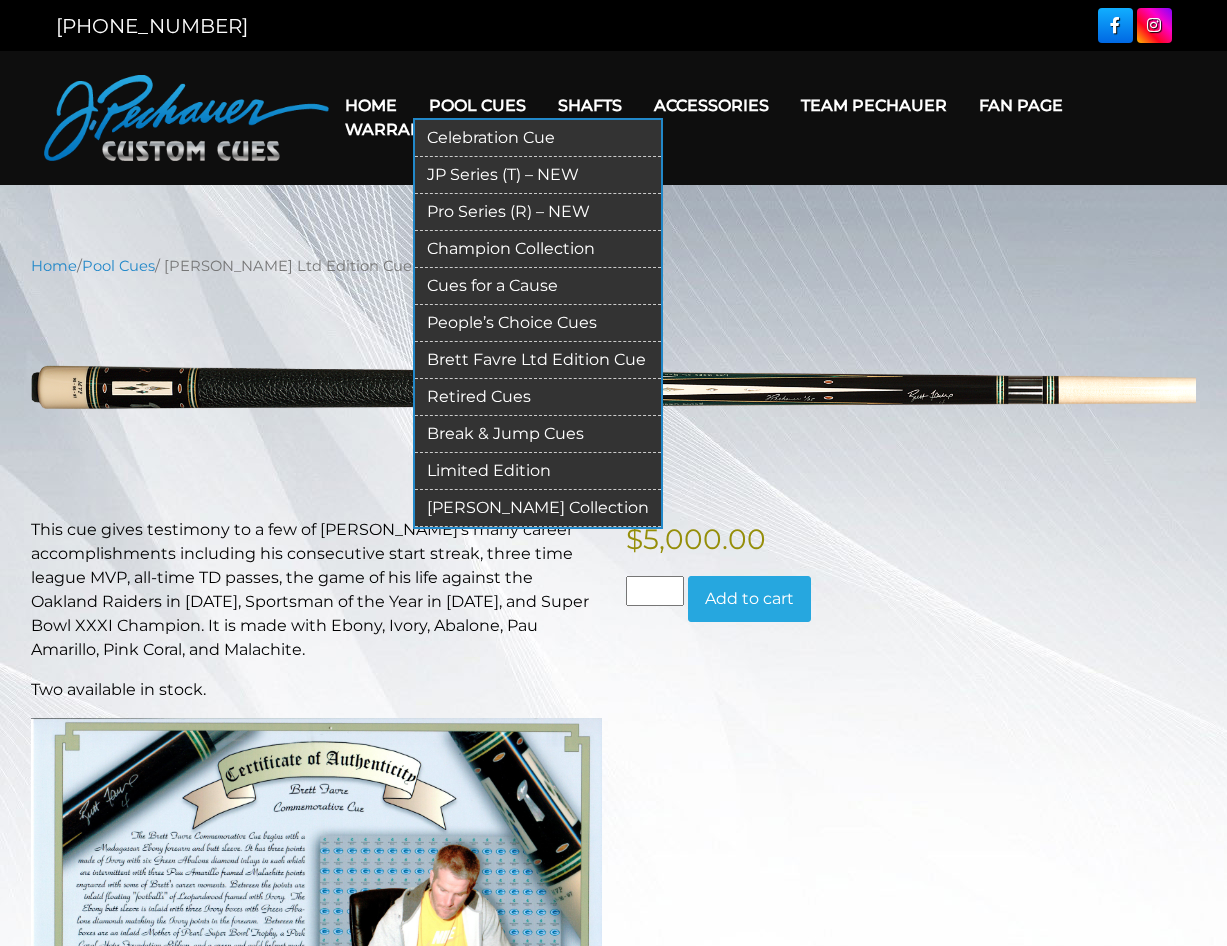 click on "Limited Edition" at bounding box center [538, 471] 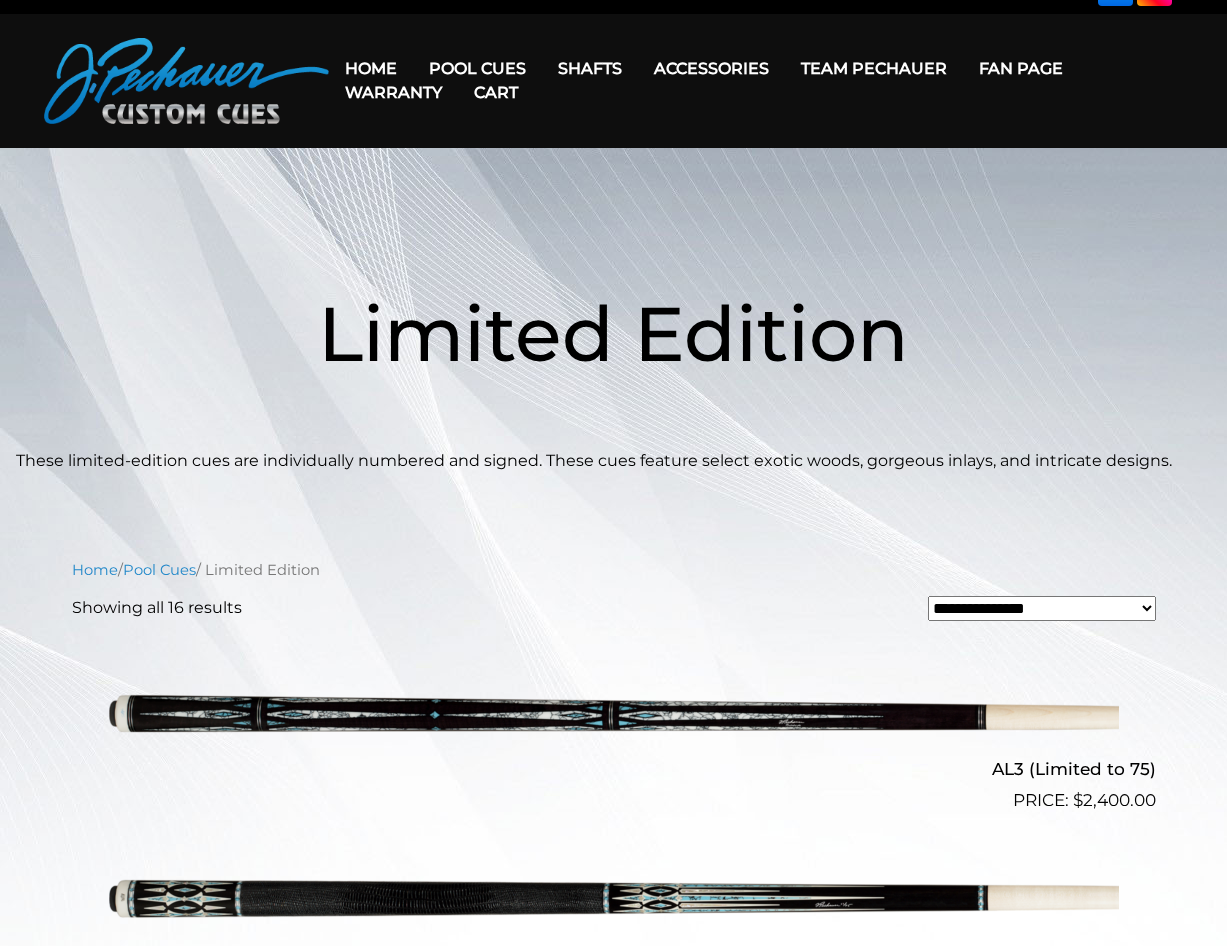 scroll, scrollTop: 0, scrollLeft: 0, axis: both 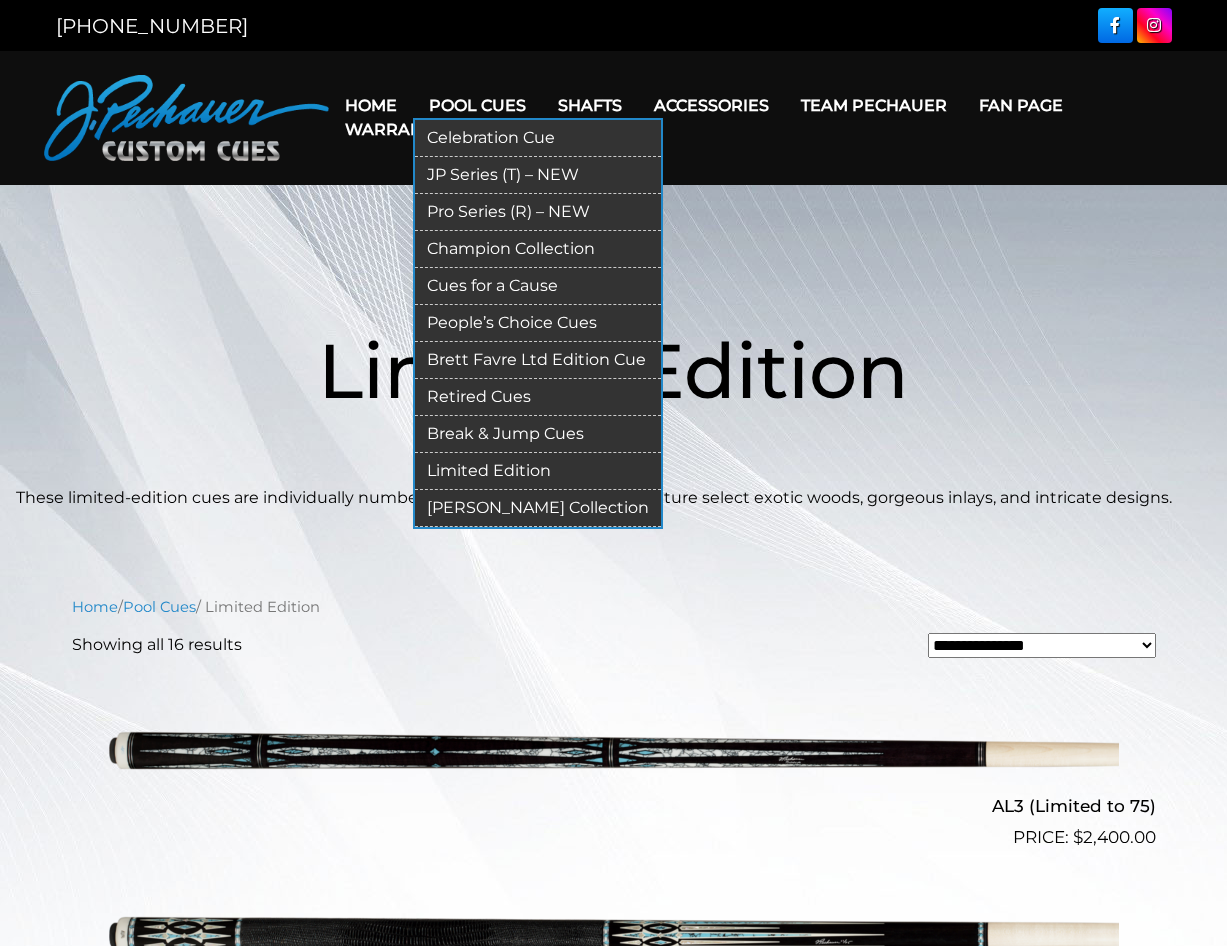 click on "Limited Edition" at bounding box center (538, 471) 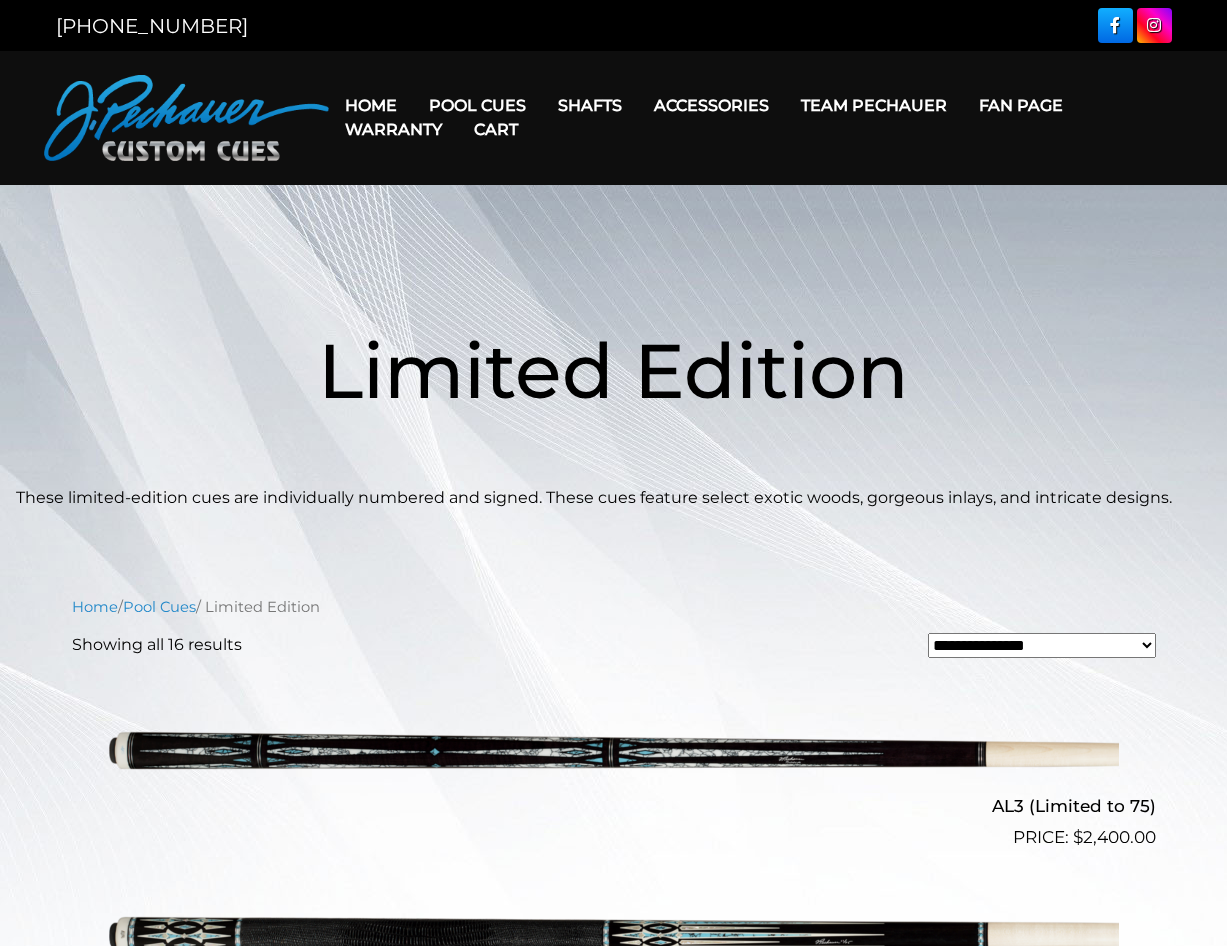 scroll, scrollTop: 0, scrollLeft: 0, axis: both 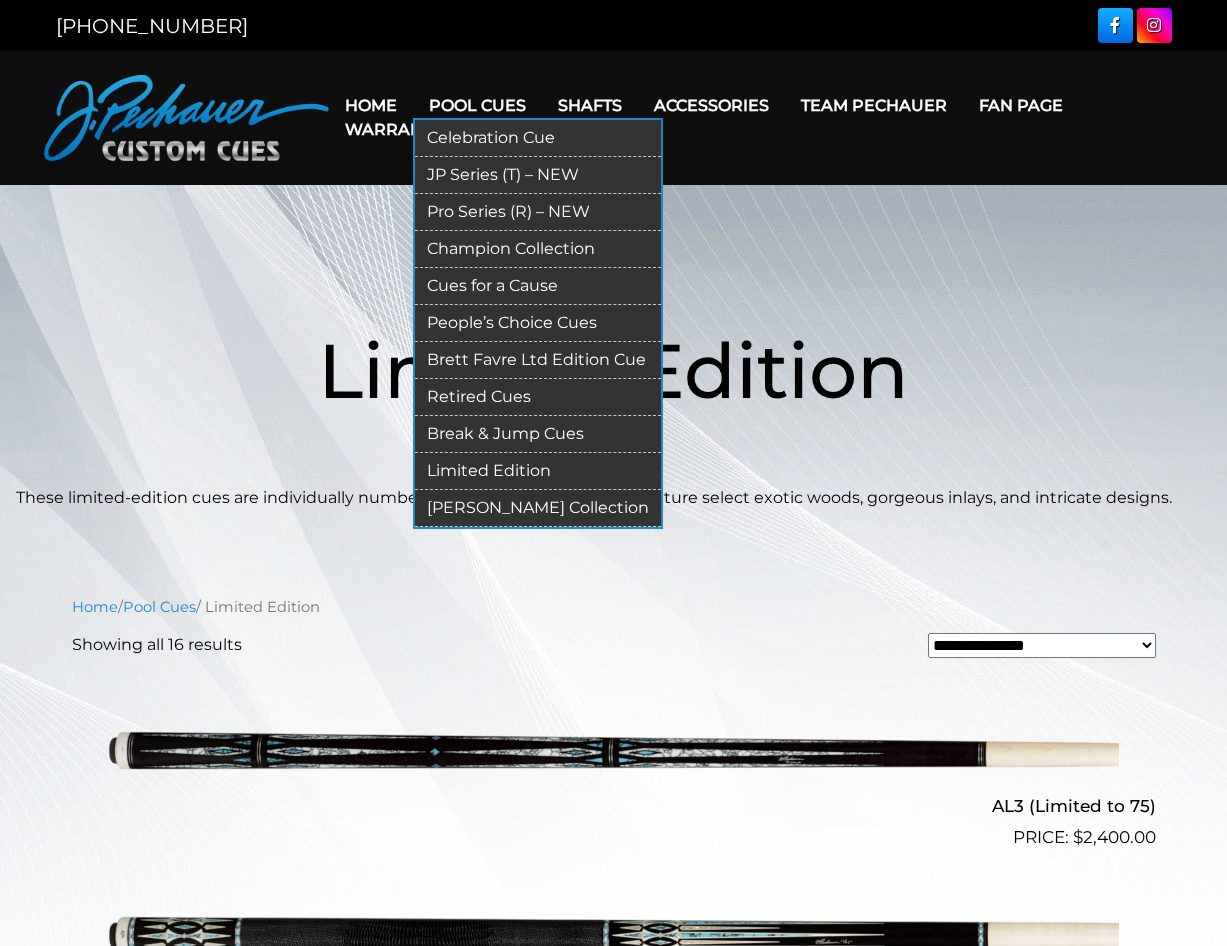 click on "[PERSON_NAME] Collection" at bounding box center (538, 508) 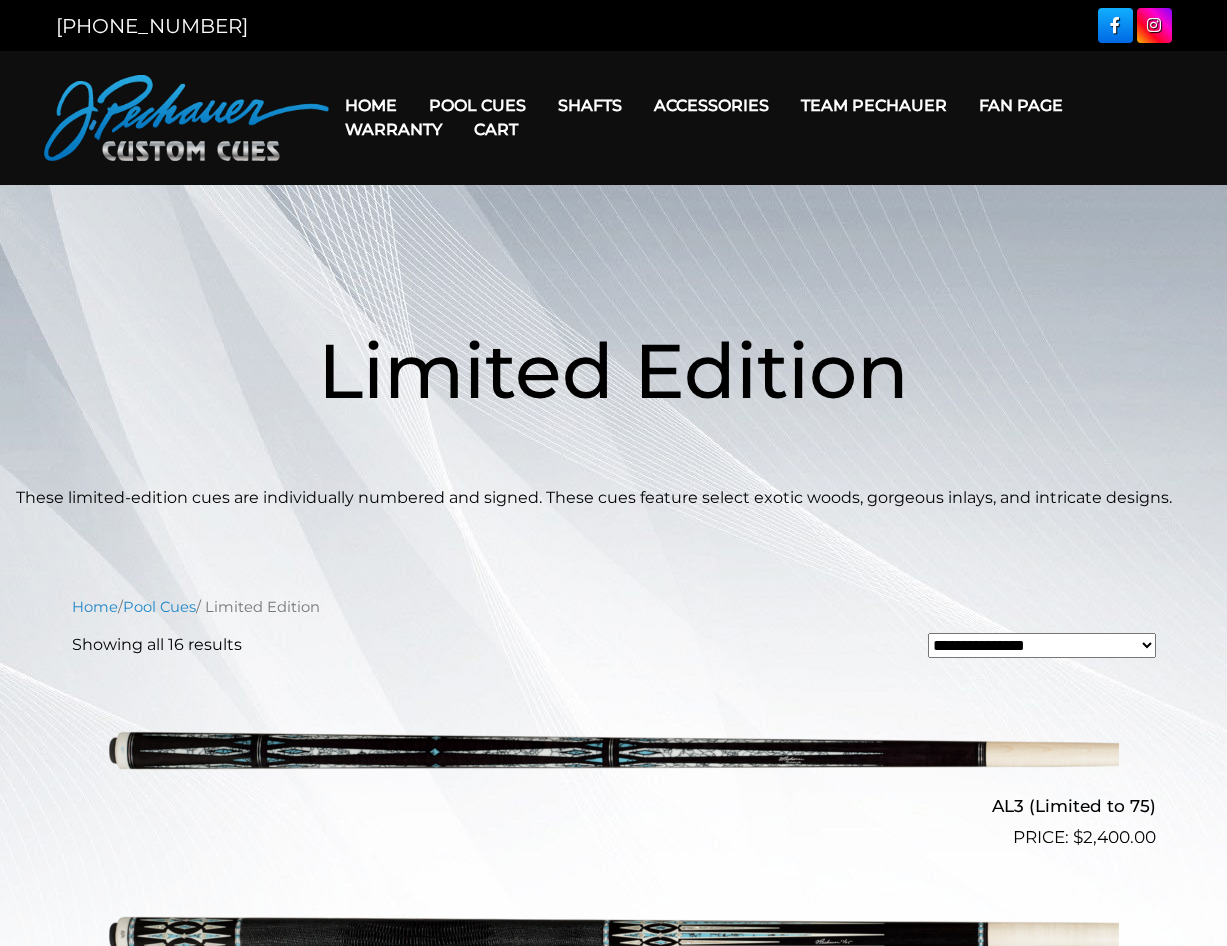 scroll, scrollTop: 0, scrollLeft: 0, axis: both 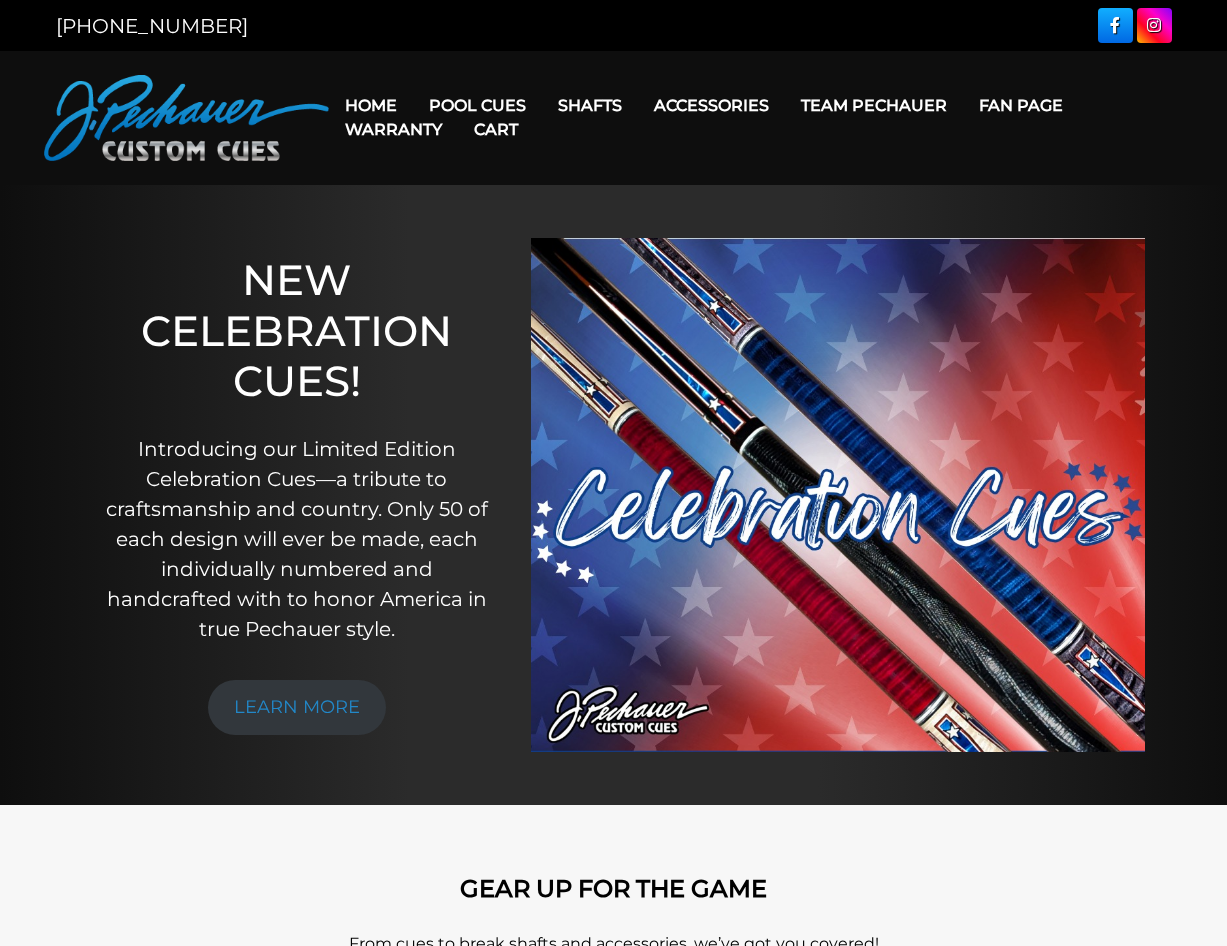 click on "Cart" at bounding box center (496, 129) 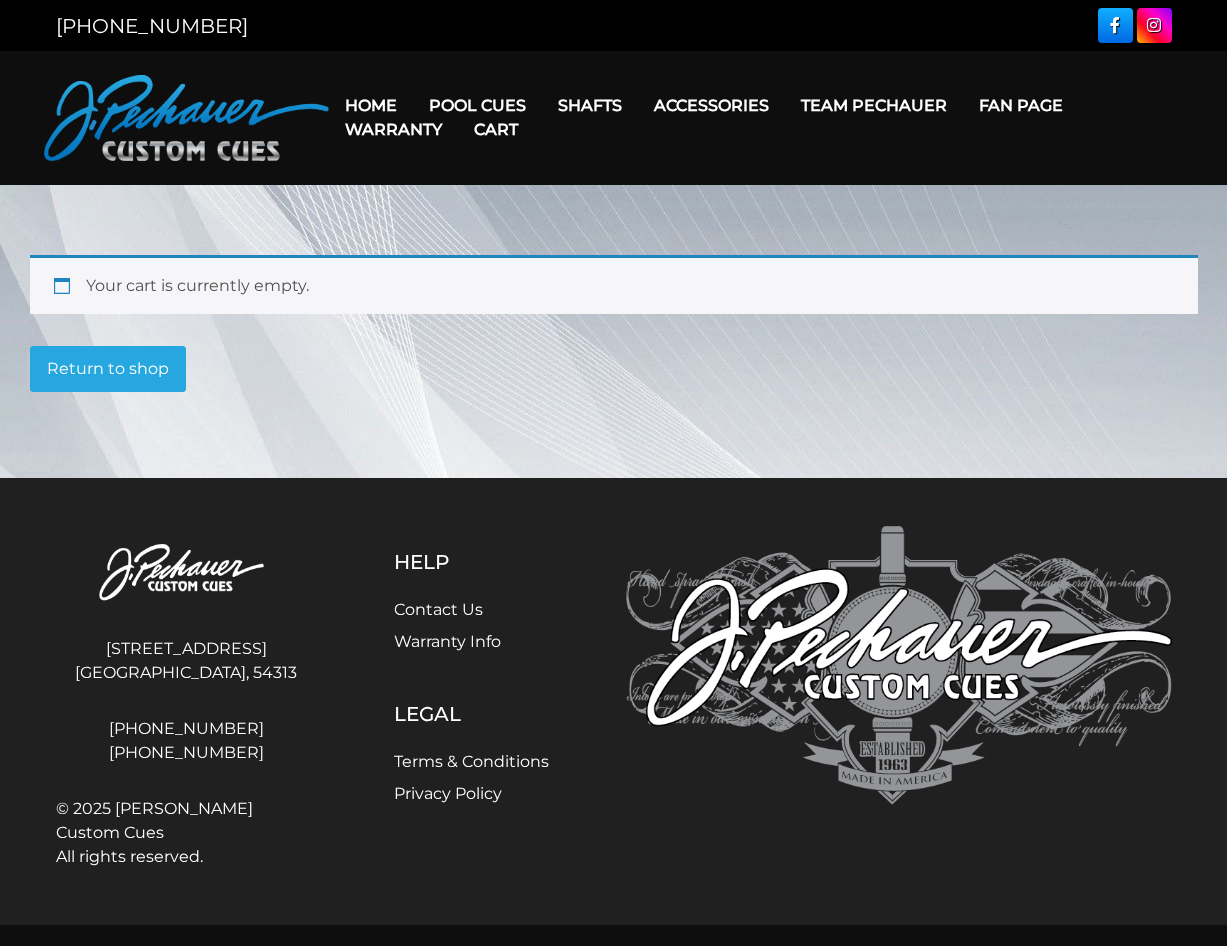 scroll, scrollTop: 0, scrollLeft: 0, axis: both 